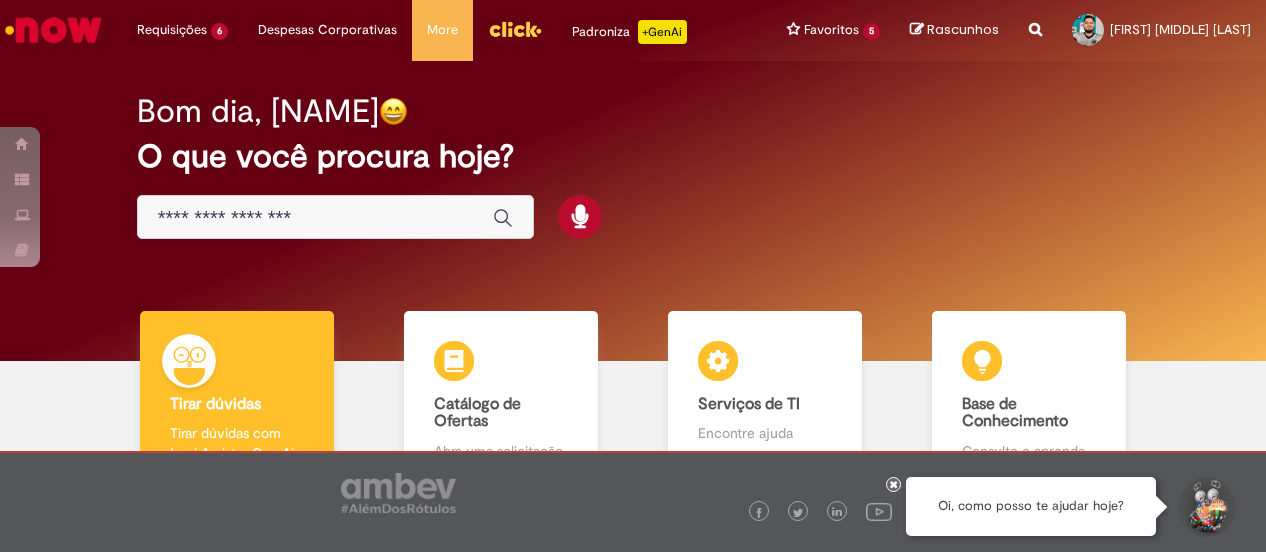 scroll, scrollTop: 0, scrollLeft: 0, axis: both 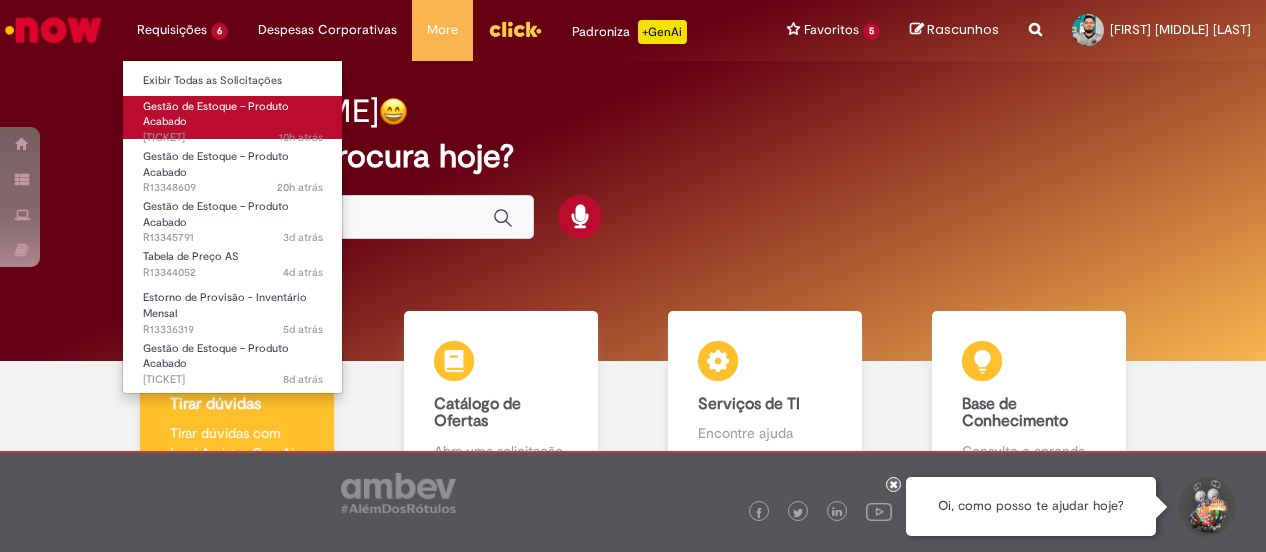 click on "Gestão de Estoque – Produto Acabado" at bounding box center [216, 114] 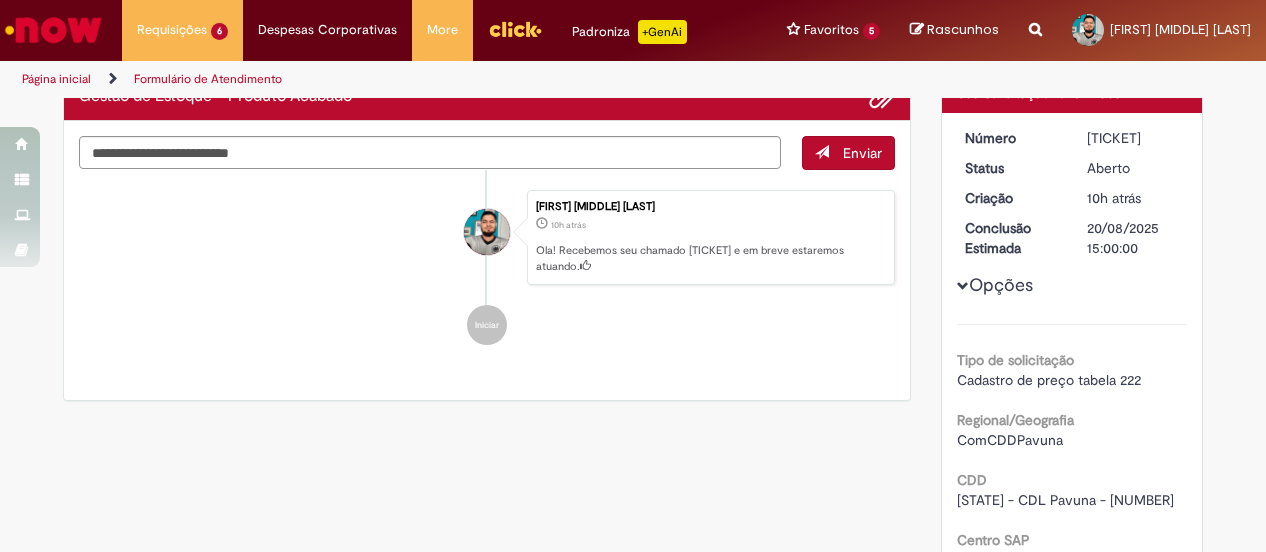 scroll, scrollTop: 0, scrollLeft: 0, axis: both 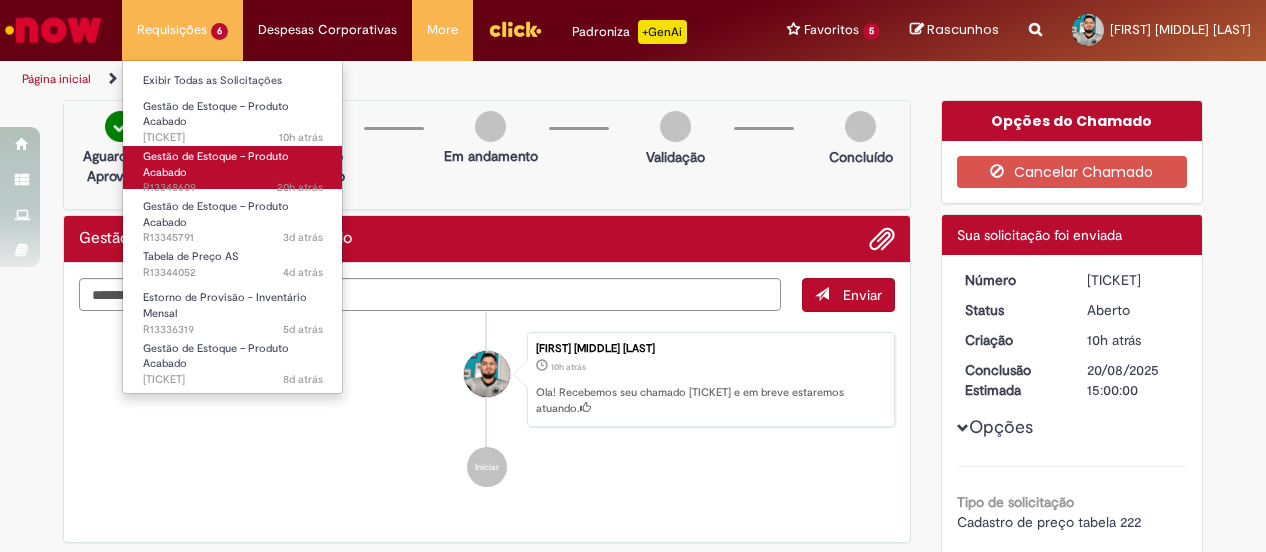click on "Gestão de Estoque – Produto Acabado
20h atrás 20 horas atrás  [TICKET]" at bounding box center (233, 167) 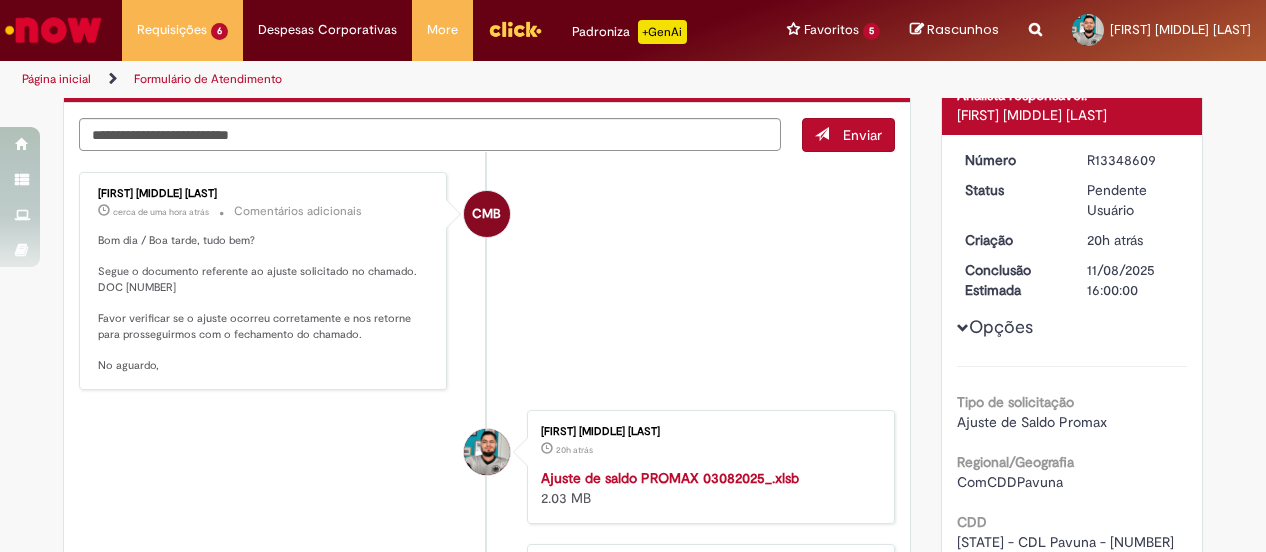 scroll, scrollTop: 0, scrollLeft: 0, axis: both 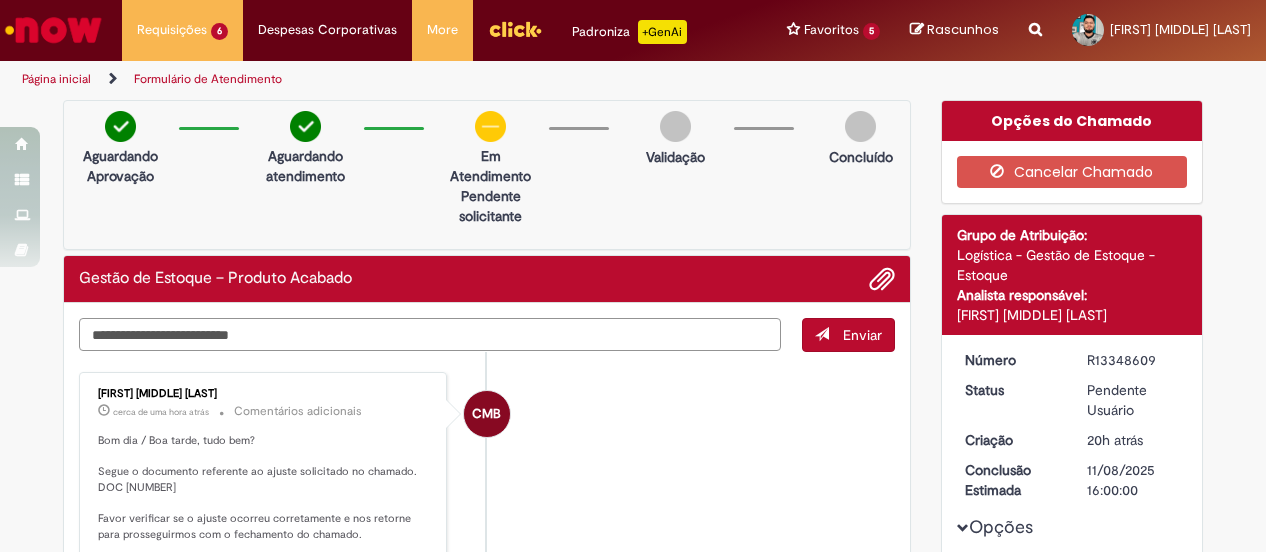 click at bounding box center (430, 334) 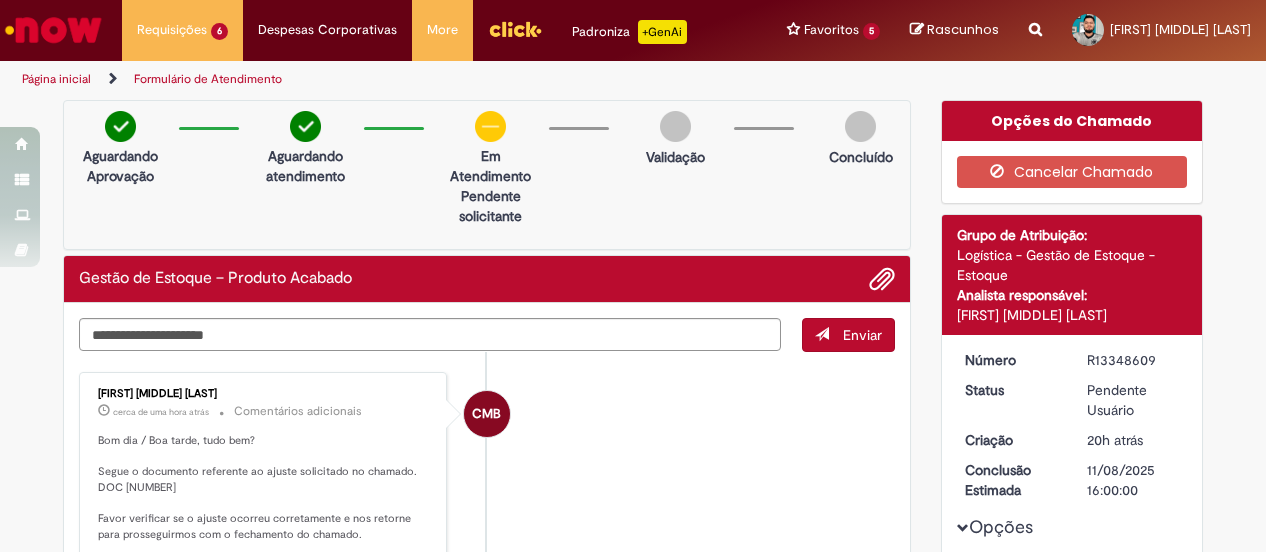 click at bounding box center (86, 335) 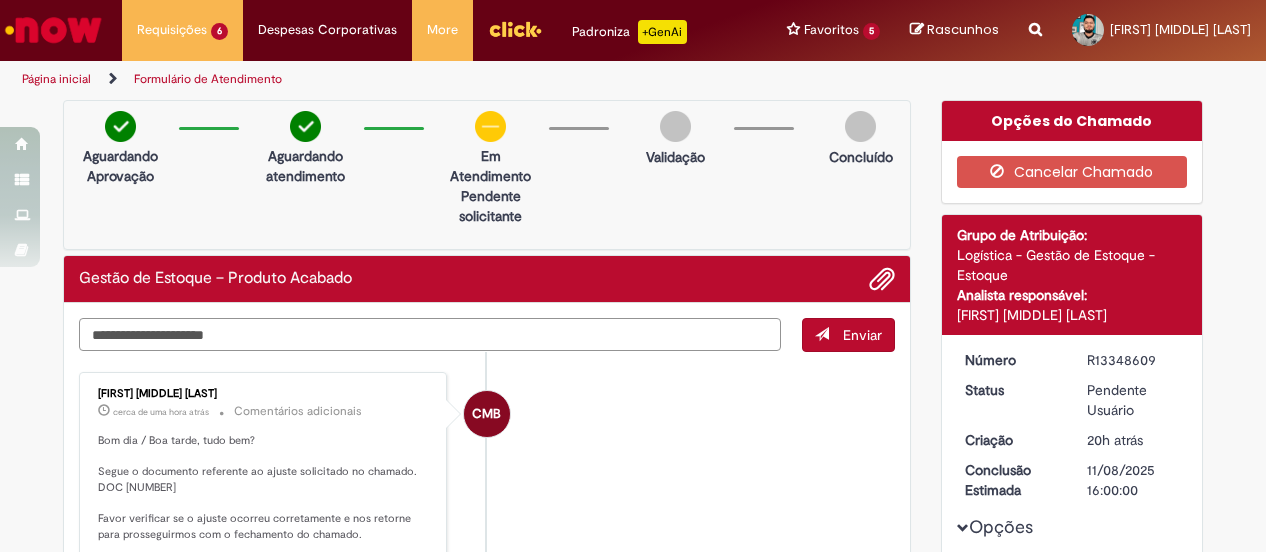 click on "**********" at bounding box center (430, 334) 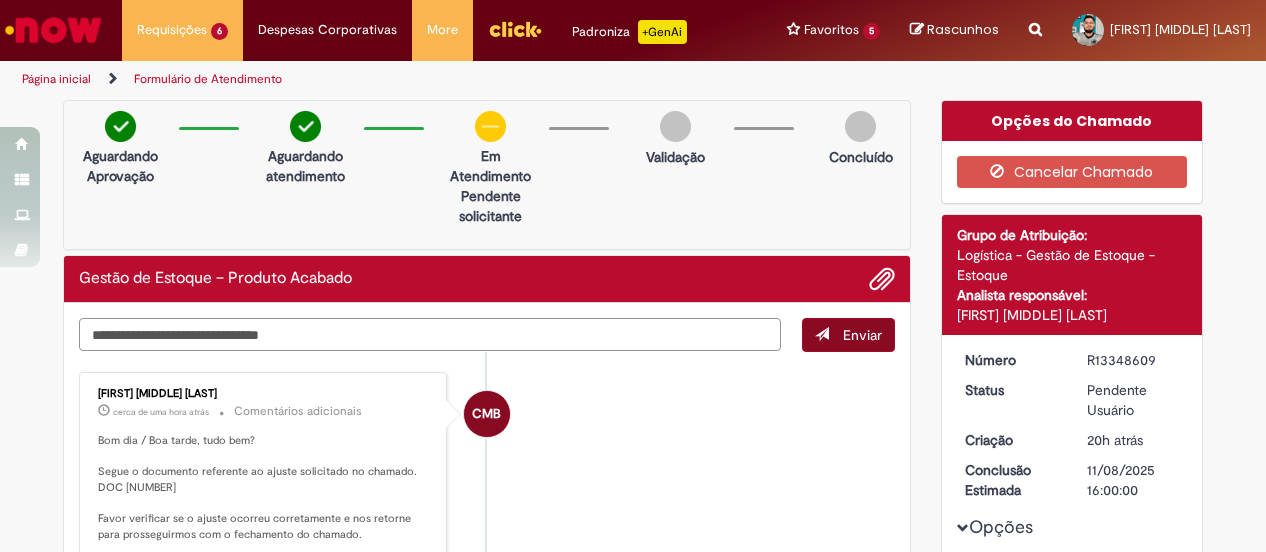 type on "**********" 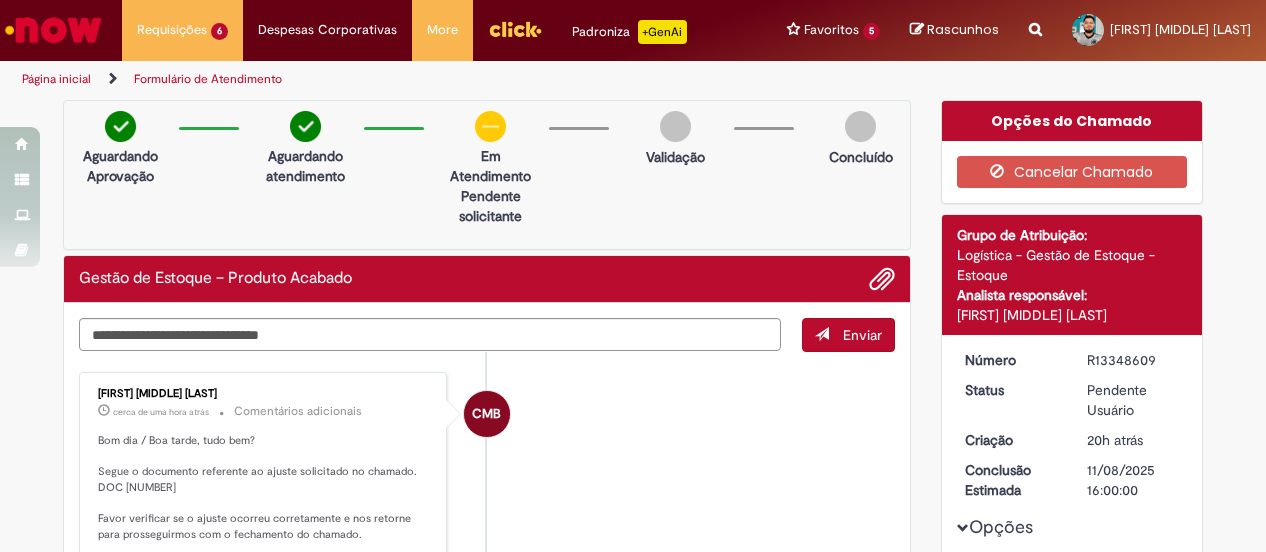 click on "Enviar" at bounding box center (862, 335) 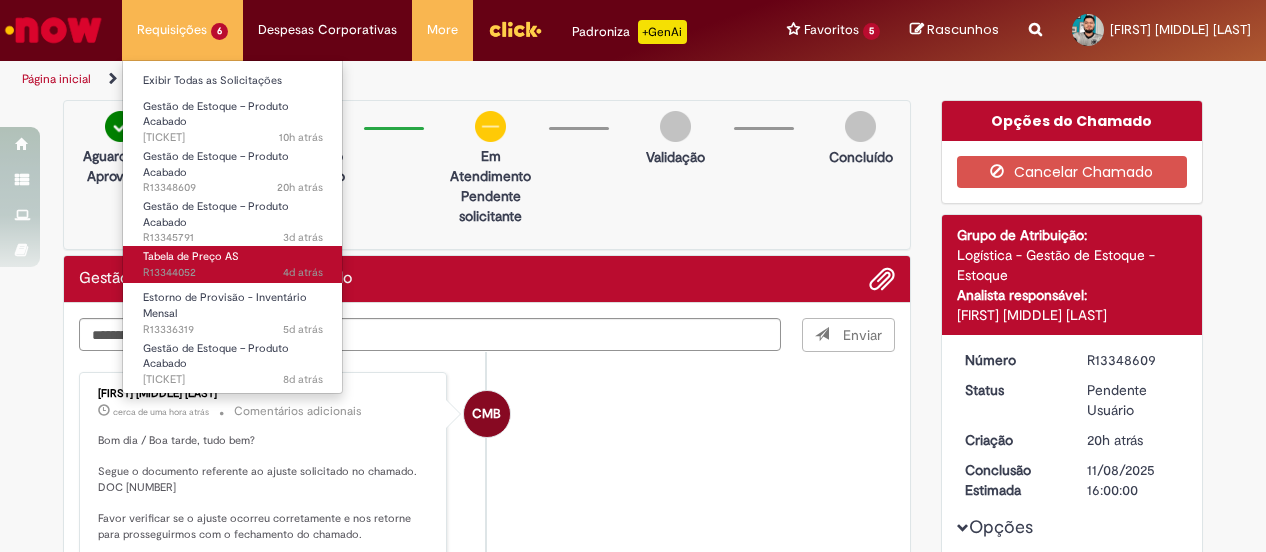 type 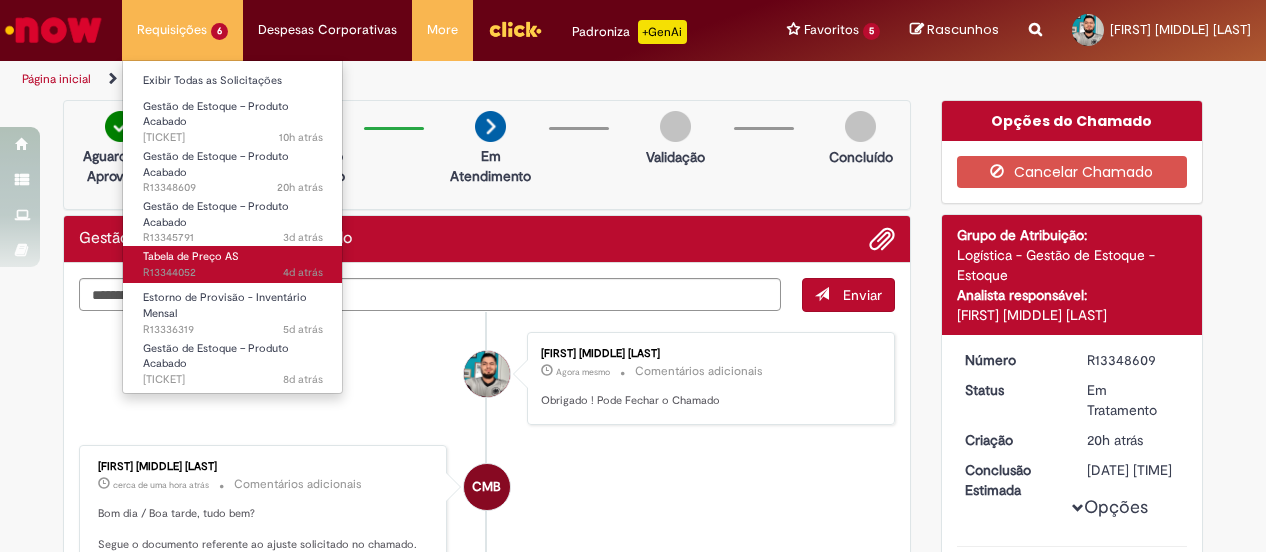 click on "Tabela de Preço AS" at bounding box center [191, 256] 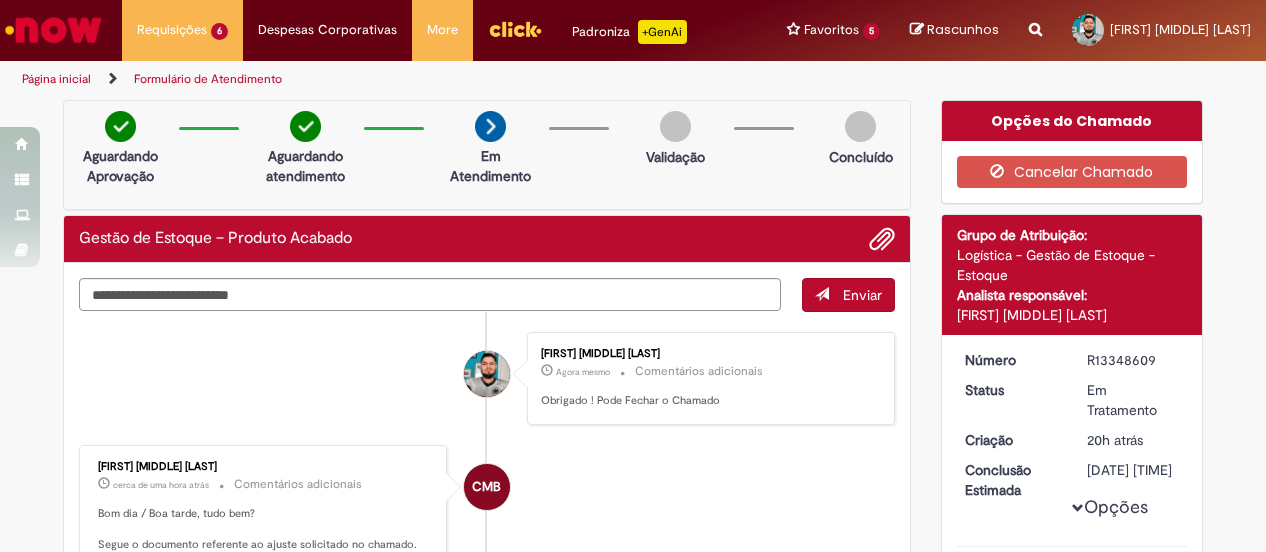 scroll, scrollTop: 200, scrollLeft: 0, axis: vertical 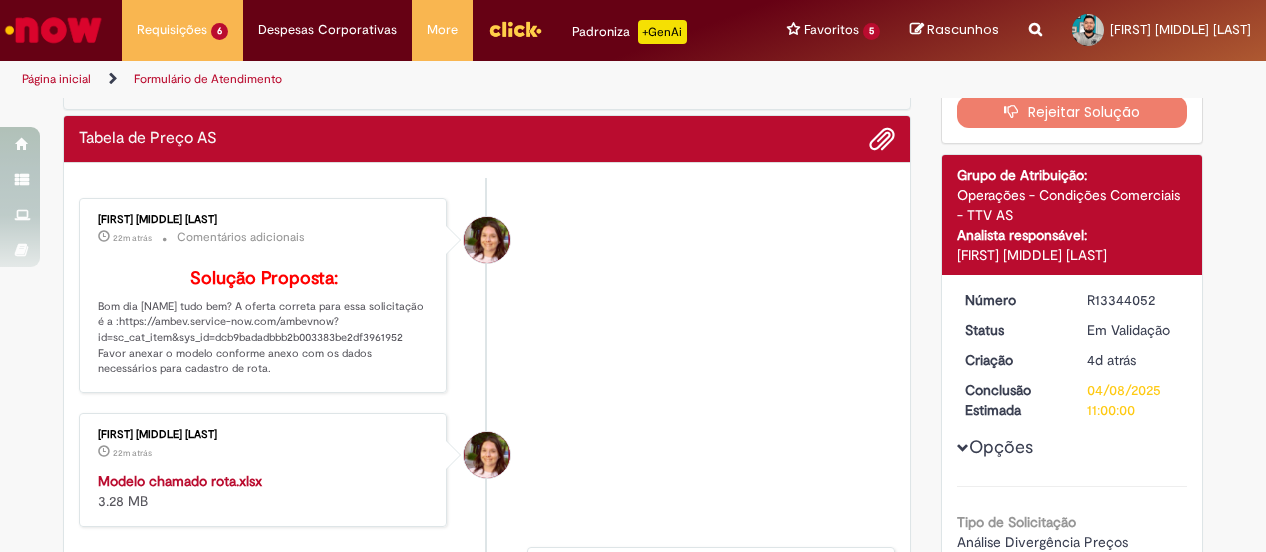 drag, startPoint x: 92, startPoint y: 348, endPoint x: 202, endPoint y: 398, distance: 120.83046 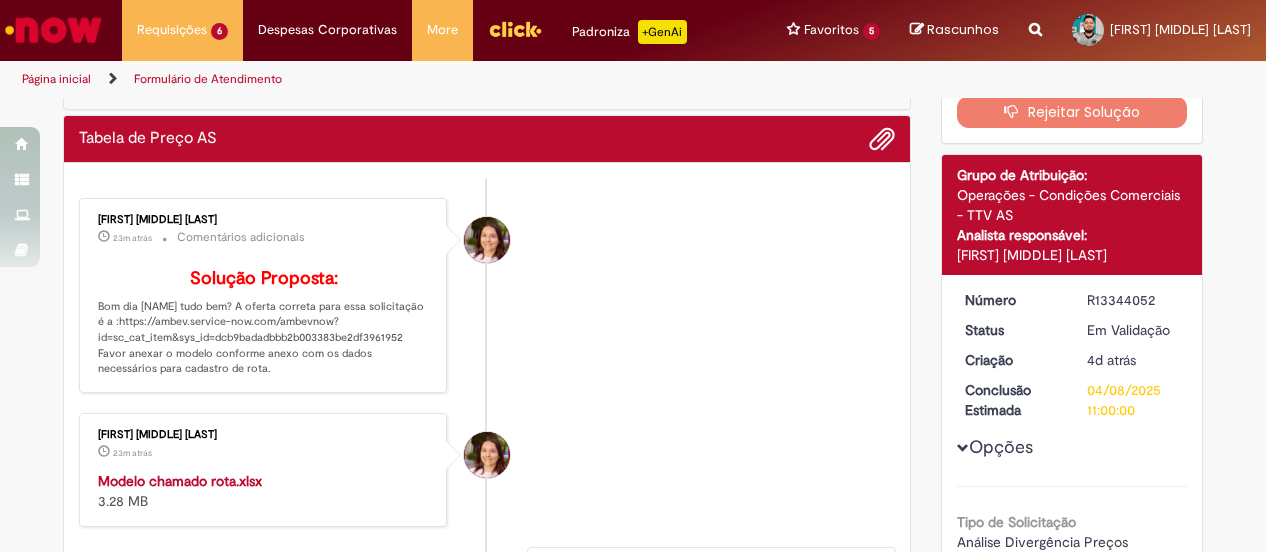 drag, startPoint x: 91, startPoint y: 349, endPoint x: 212, endPoint y: 399, distance: 130.92365 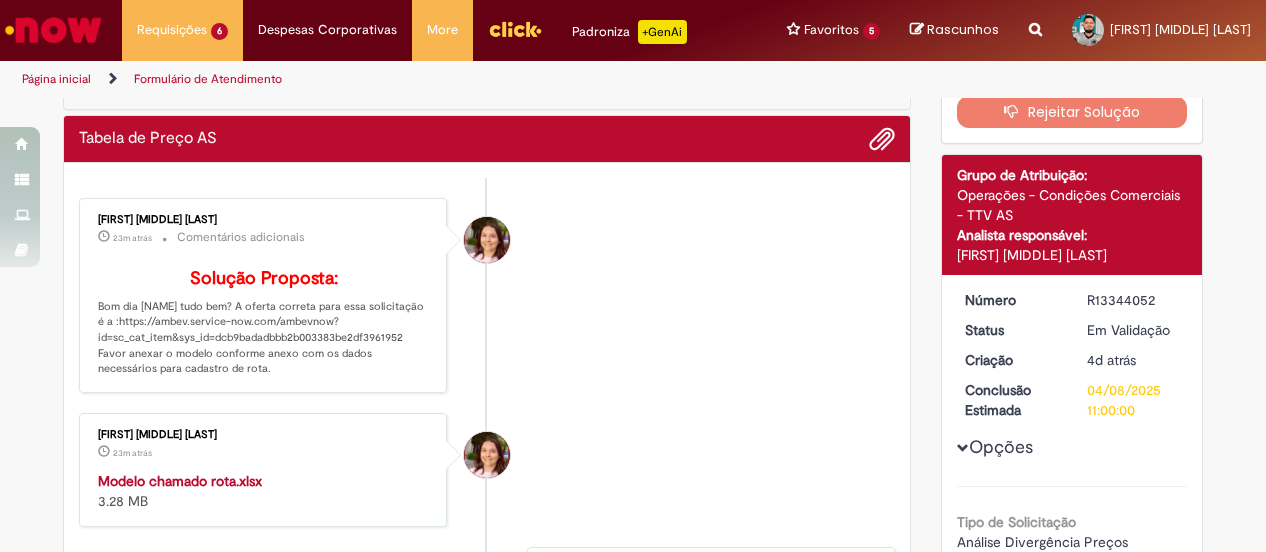 click on "Solução Proposta:
Bom dia [NAME] tudo bem? A oferta correta para essa solicitação é a :https://ambev.service-now.com/ambevnow?id=sc_cat_item&sys_id=dcb9badadbbb2b003383be2df3961952
Favor anexar o modelo conforme anexo com os dados necessários para cadastro de rota." at bounding box center (264, 323) 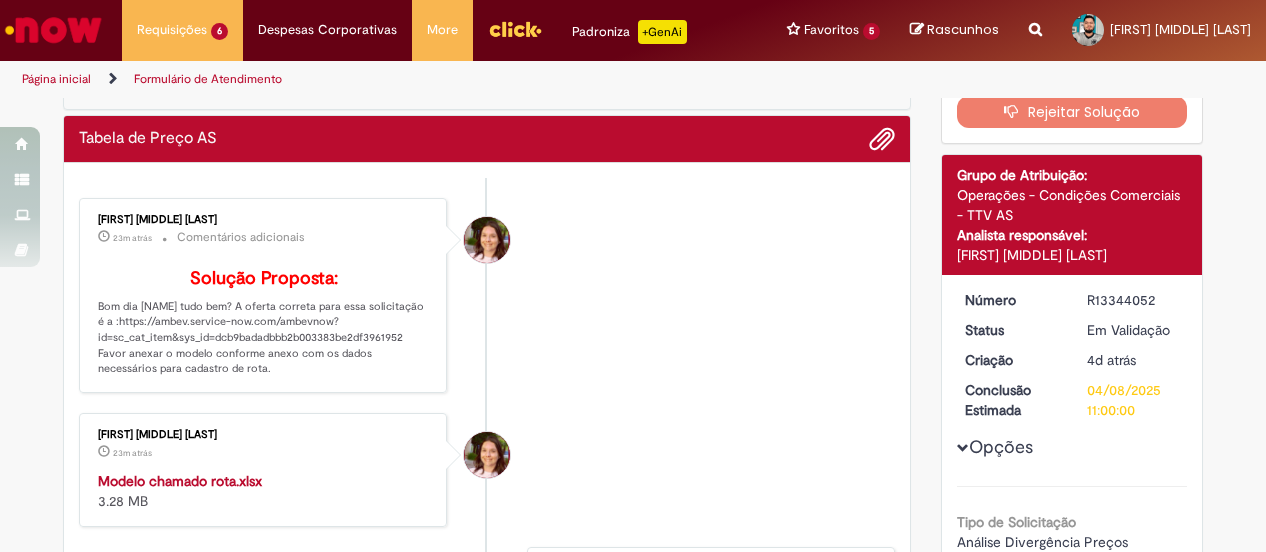 click on "Solução Proposta:
Bom dia [NAME] tudo bem? A oferta correta para essa solicitação é a :https://ambev.service-now.com/ambevnow?id=sc_cat_item&sys_id=dcb9badadbbb2b003383be2df3961952
Favor anexar o modelo conforme anexo com os dados necessários para cadastro de rota." at bounding box center [264, 323] 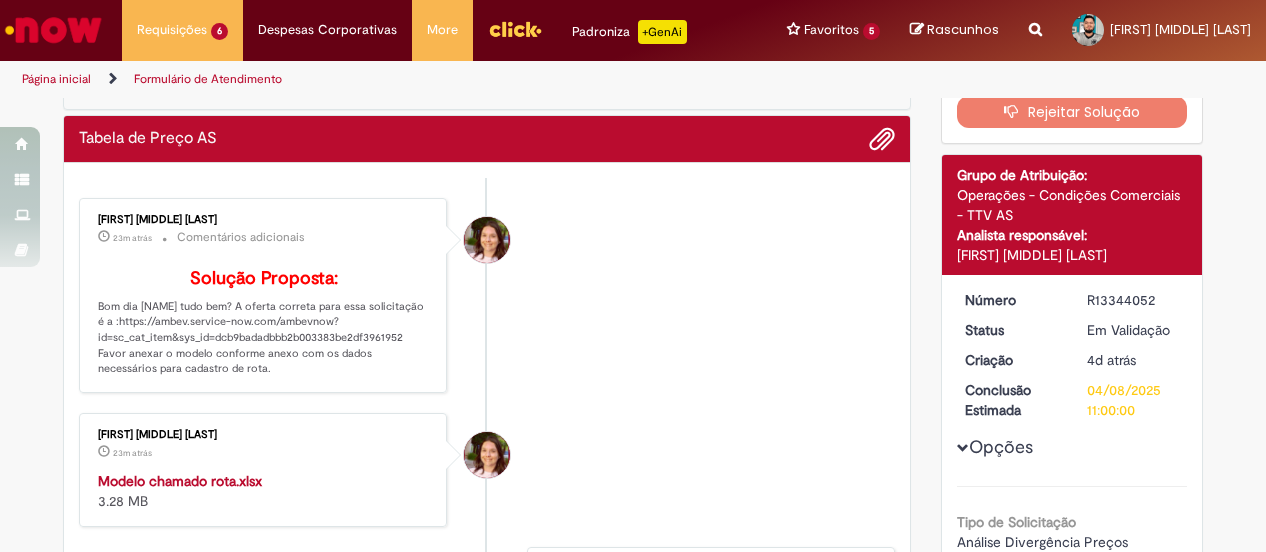drag, startPoint x: 90, startPoint y: 349, endPoint x: 200, endPoint y: 391, distance: 117.74549 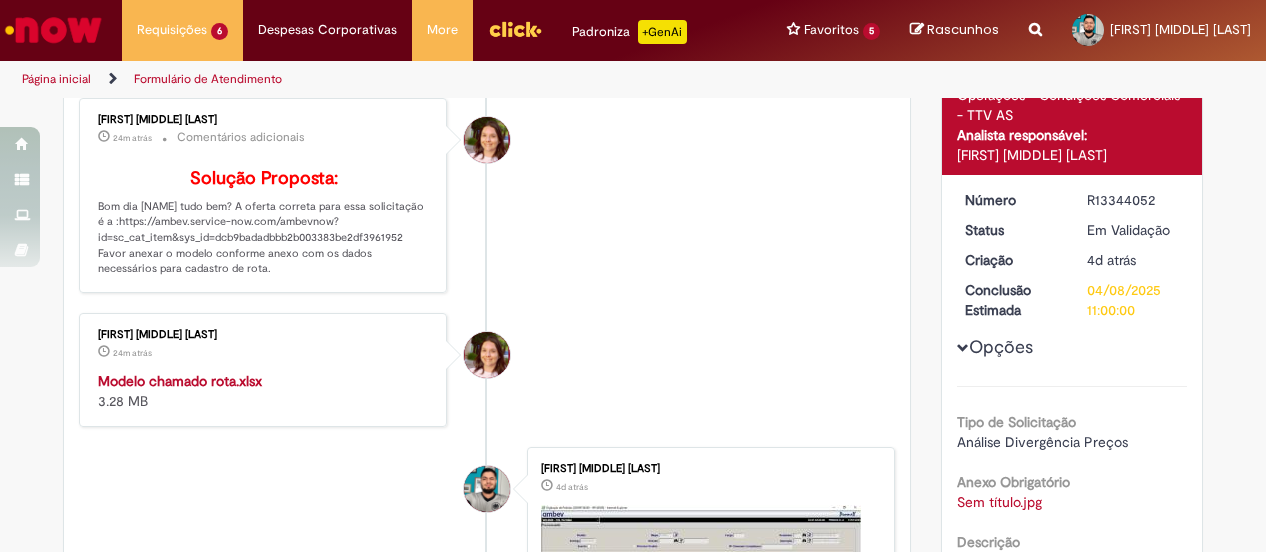 scroll, scrollTop: 300, scrollLeft: 0, axis: vertical 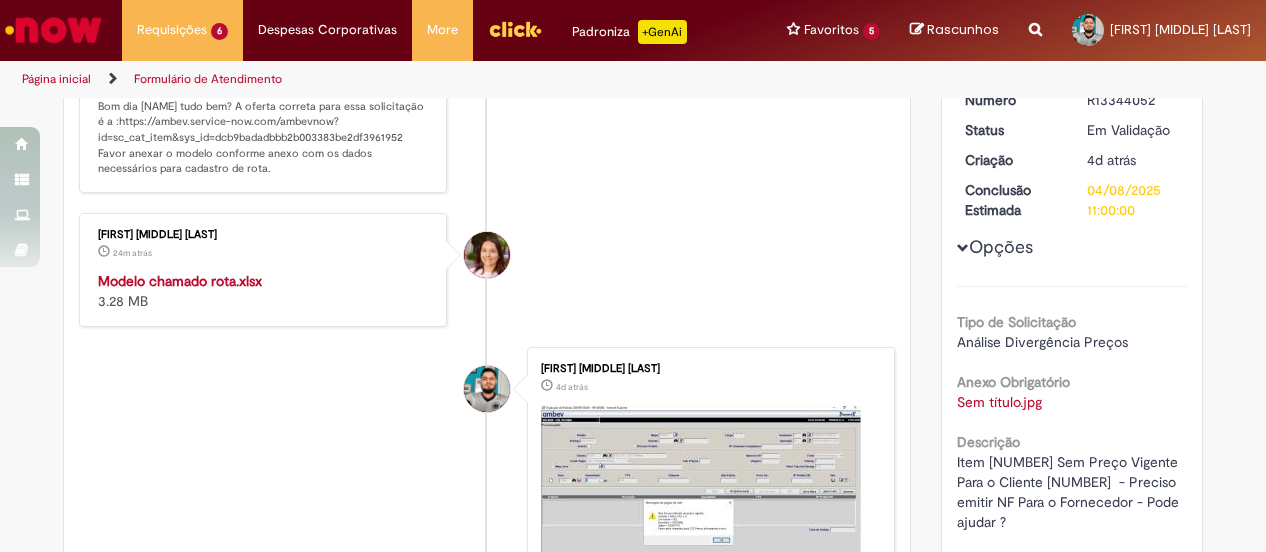 click on "Modelo chamado rota.xlsx" at bounding box center [180, 281] 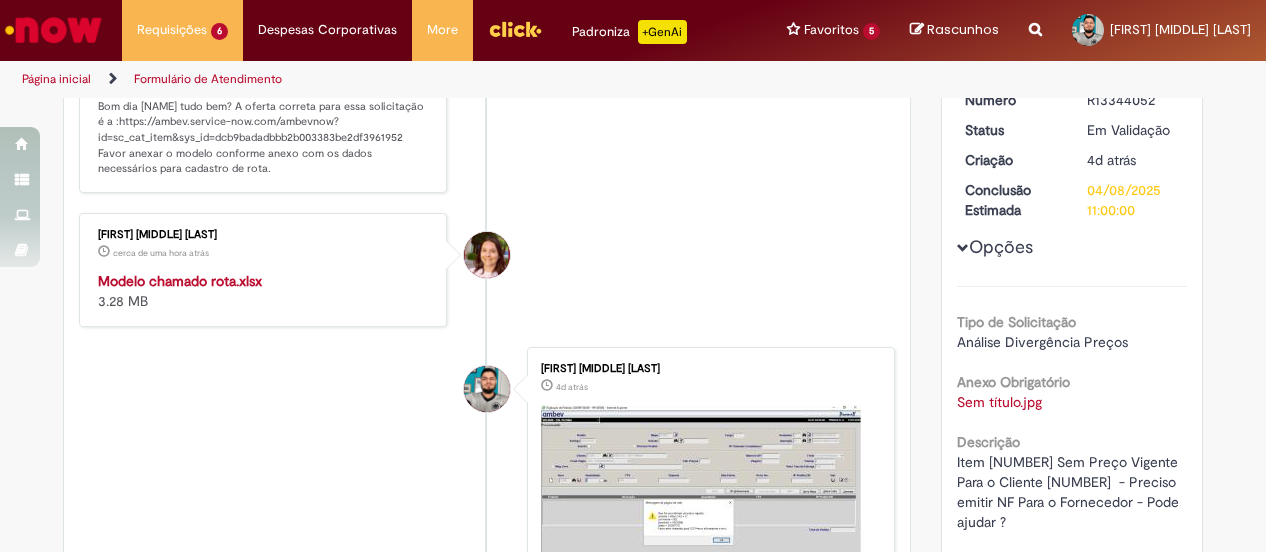 scroll, scrollTop: 300, scrollLeft: 0, axis: vertical 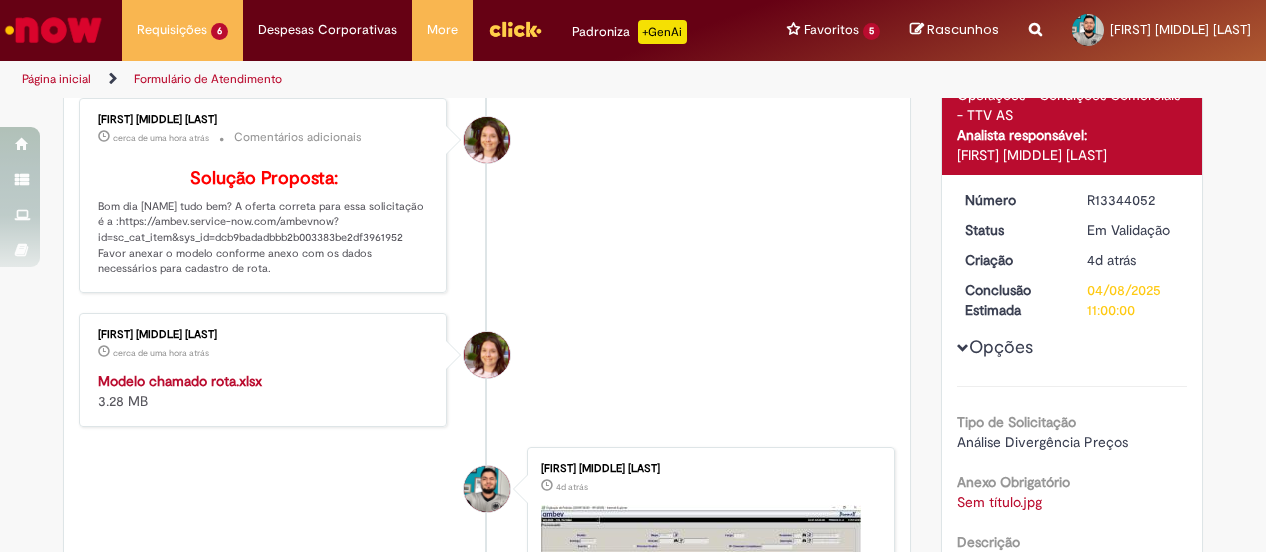 drag, startPoint x: 91, startPoint y: 233, endPoint x: 228, endPoint y: 295, distance: 150.37619 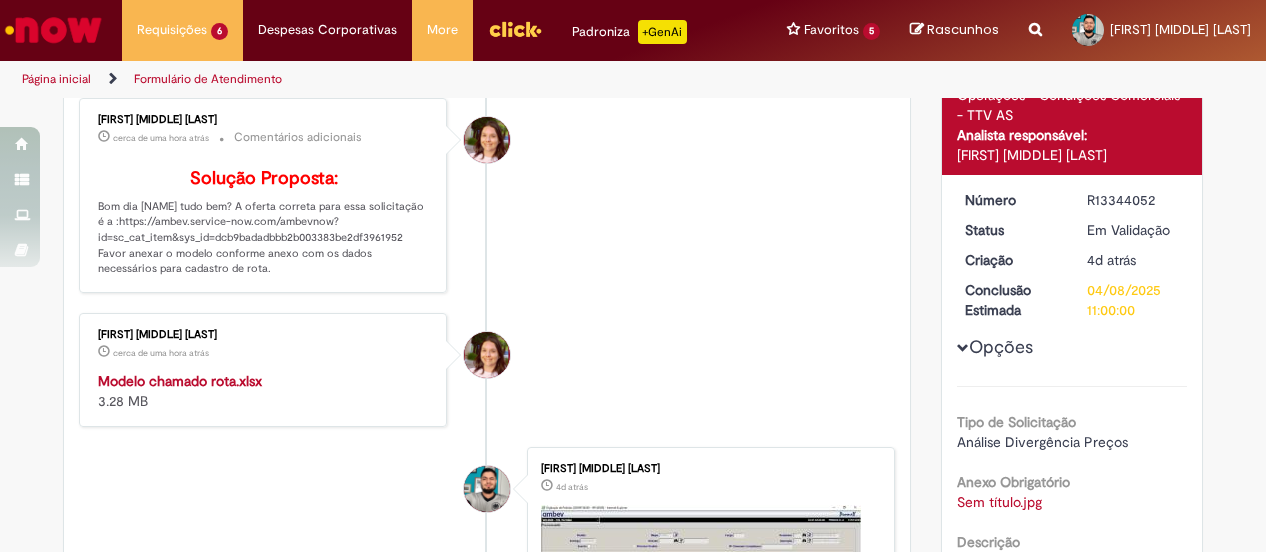 click on "[FIRST] [MIDDLE] [LAST]
cerca de uma hora atrás cerca de uma hora atrás     Comentários adicionais
Solução Proposta:
Bom dia [NAME] tudo bem? A oferta correta para essa solicitação é a :https://ambev.service-now.com/ambevnow?id=sc_cat_item&sys_id=dcb9badadbbb2b003383be2df3961952
Favor anexar o modelo conforme anexo com os dados necessários para cadastro de rota." at bounding box center (487, 195) 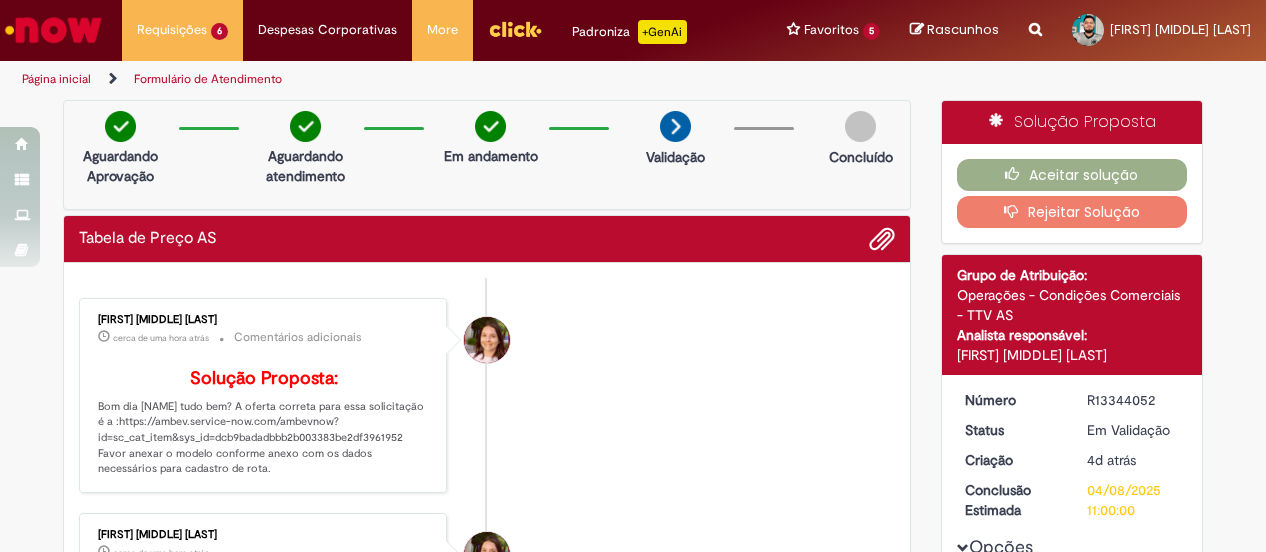scroll, scrollTop: 100, scrollLeft: 0, axis: vertical 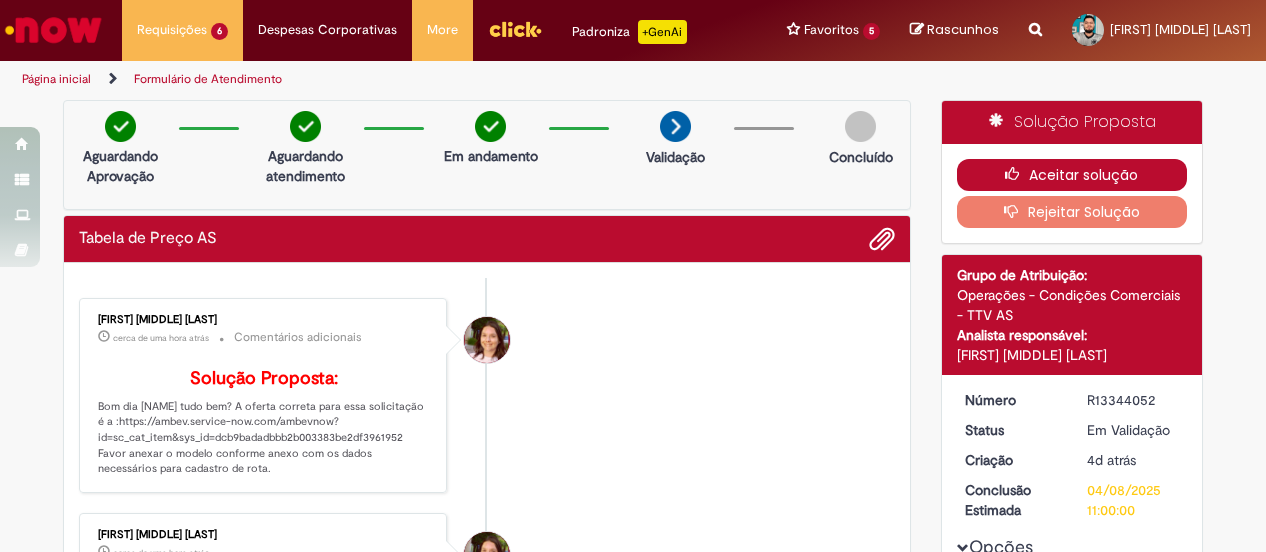 click at bounding box center [1017, 174] 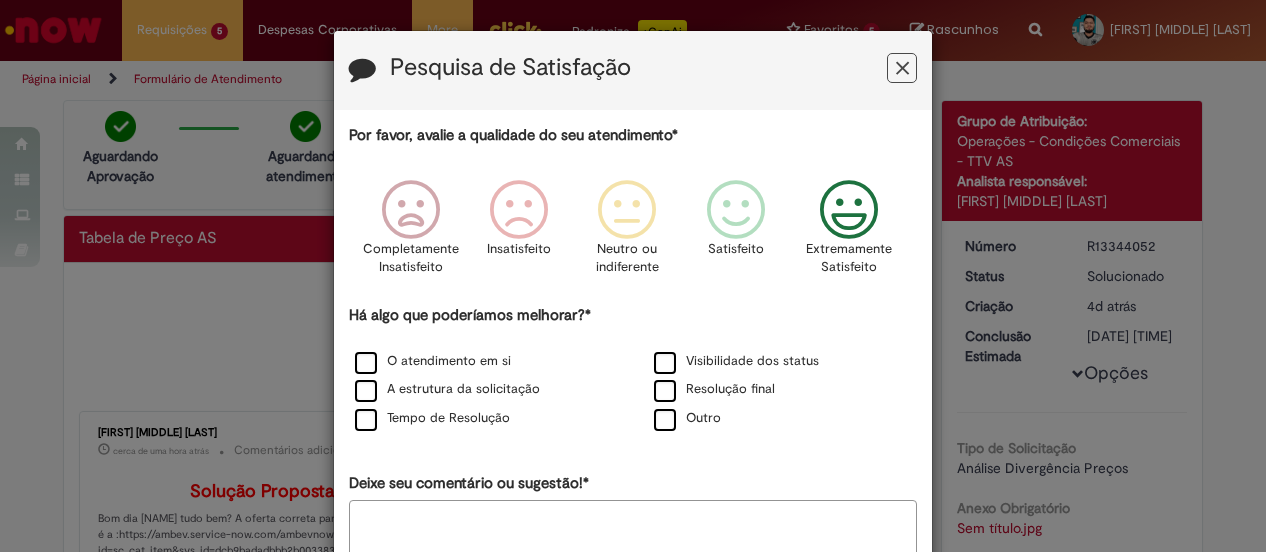 click at bounding box center (849, 210) 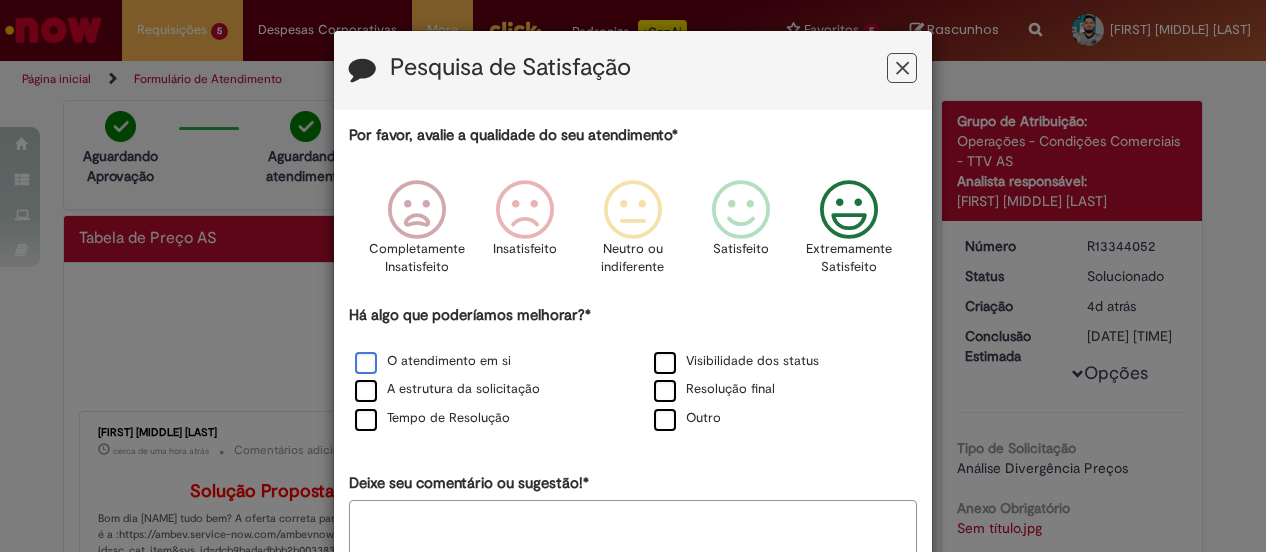 click on "O atendimento em si" at bounding box center (433, 361) 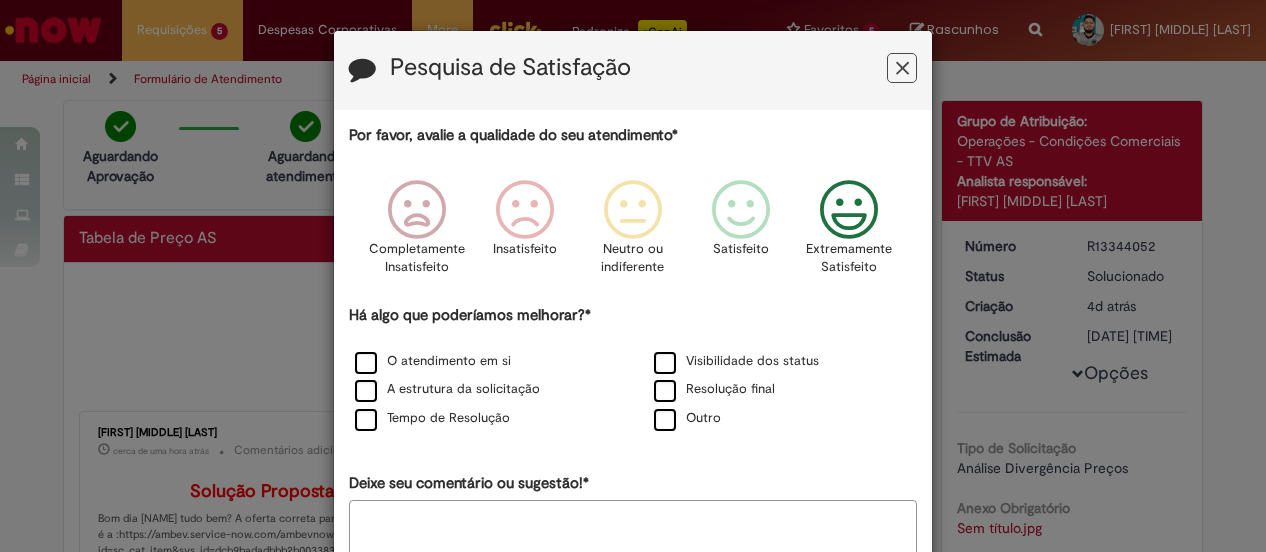 click at bounding box center [902, 68] 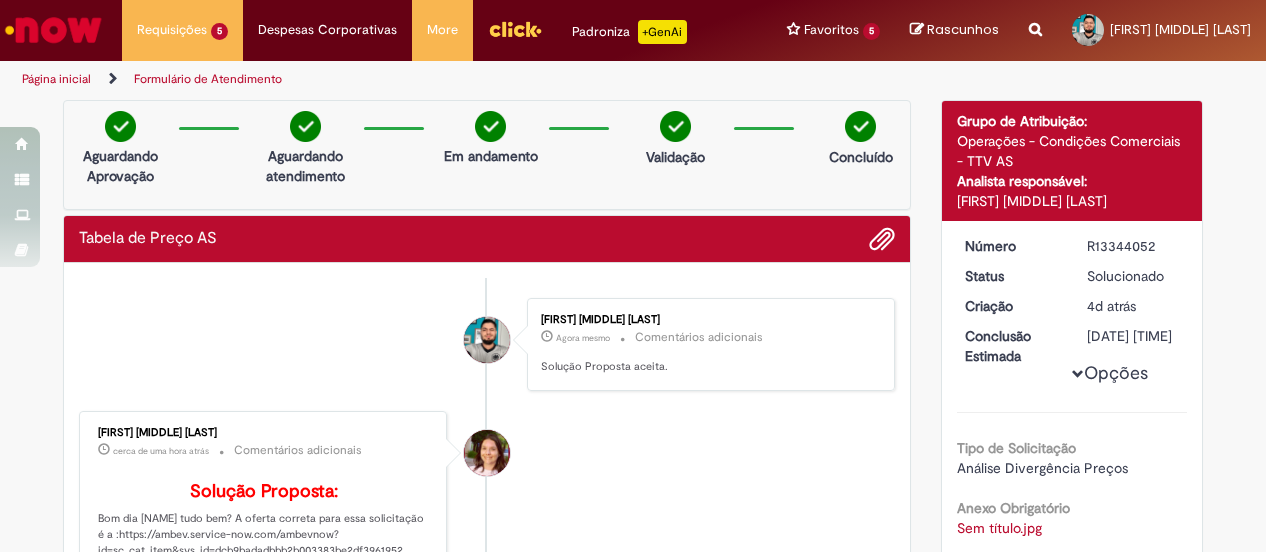 click at bounding box center [53, 30] 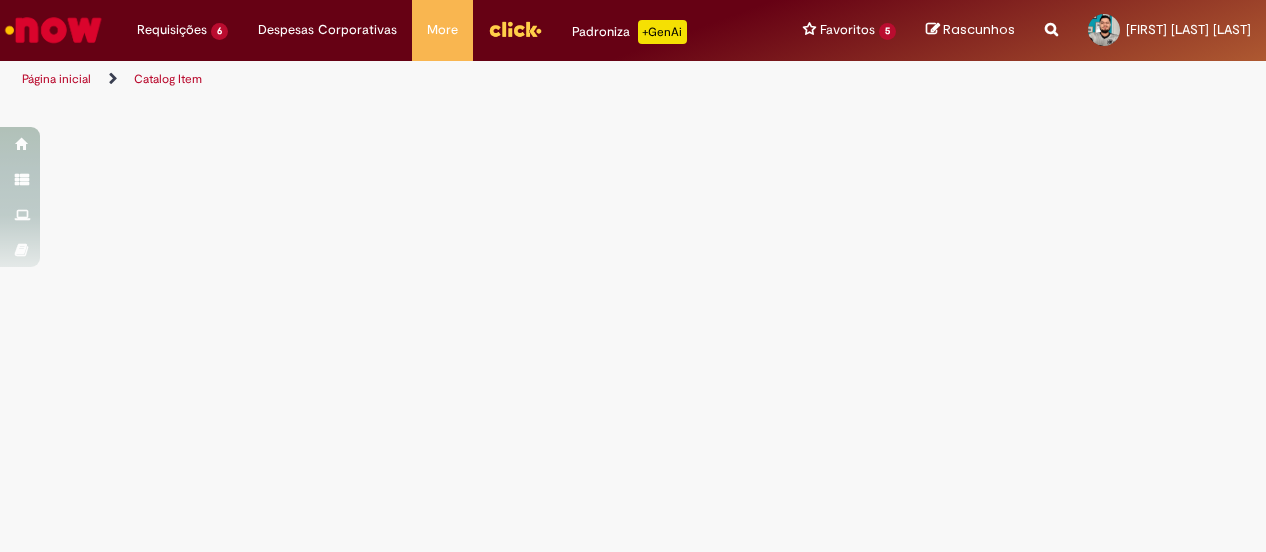 scroll, scrollTop: 0, scrollLeft: 0, axis: both 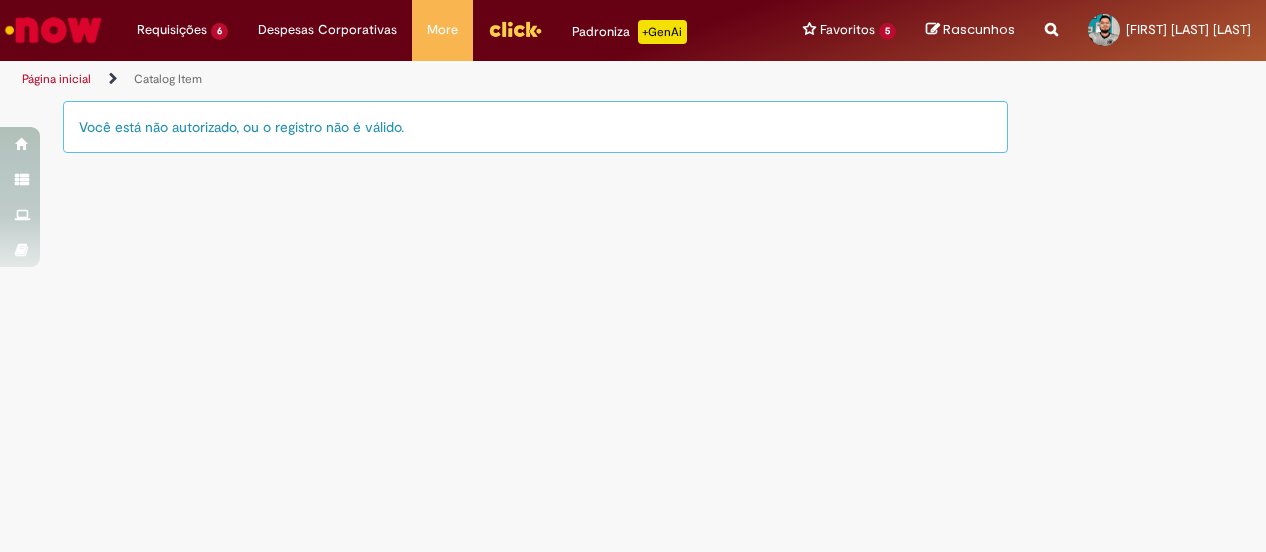 click on "Você está não autorizado, ou o registro não é válido." at bounding box center [535, 127] 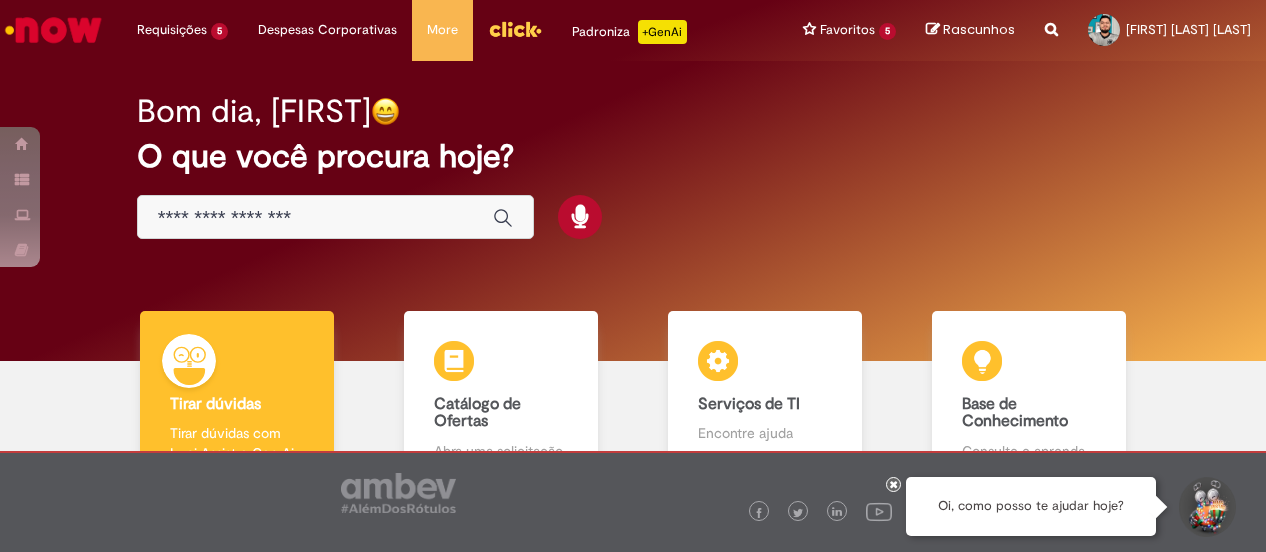 scroll, scrollTop: 0, scrollLeft: 0, axis: both 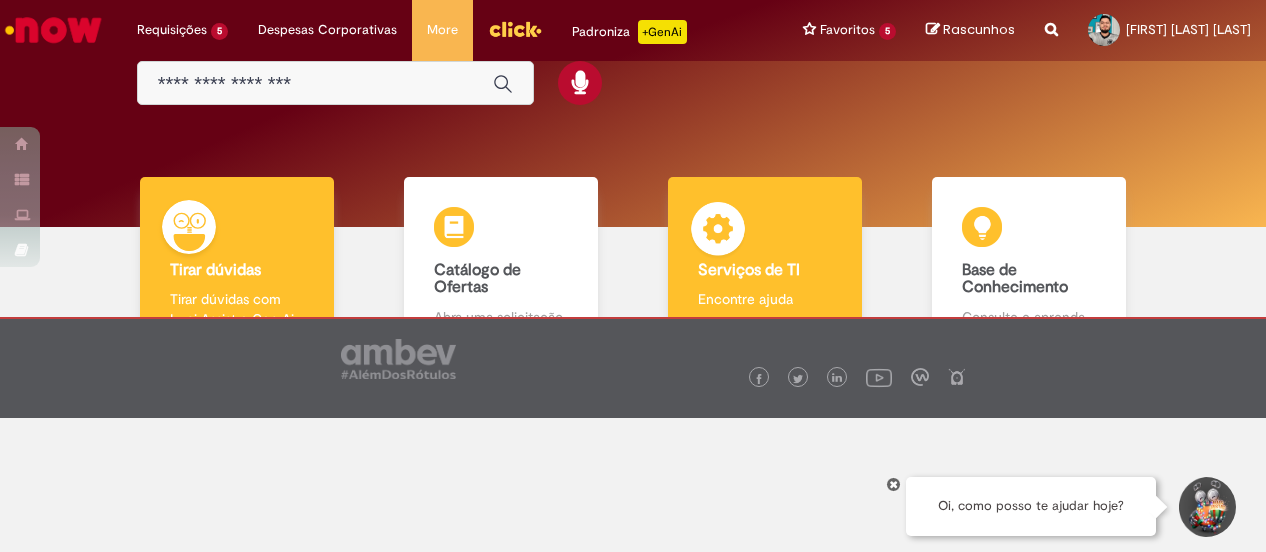 click on "Serviços de TI
Serviços de TI
Encontre ajuda" at bounding box center [764, 263] 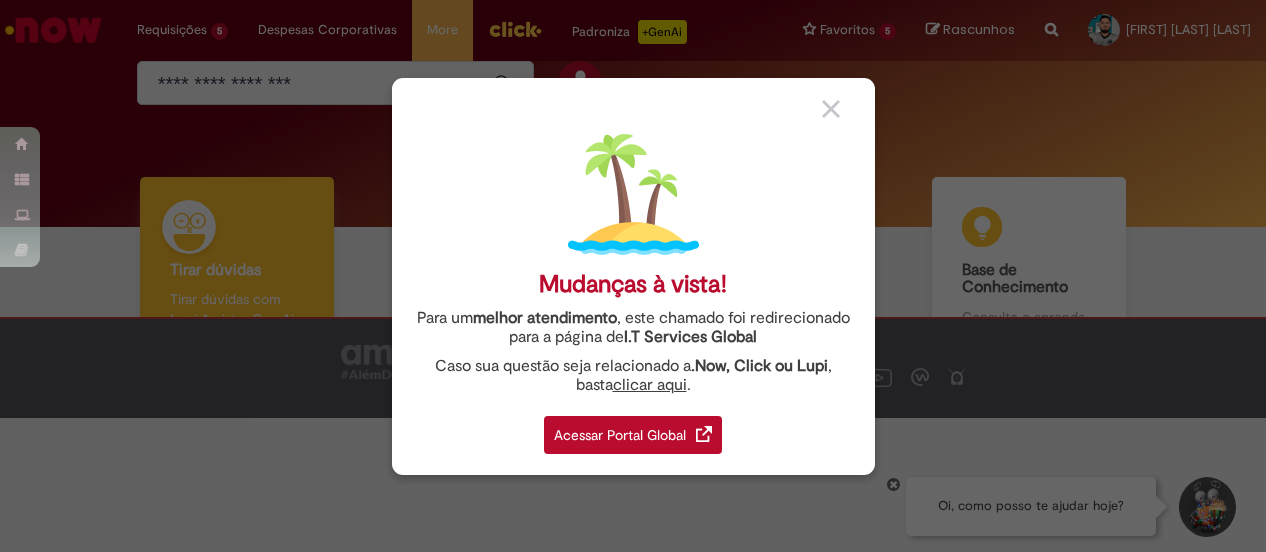 click on "Acessar Portal Global" at bounding box center (633, 435) 